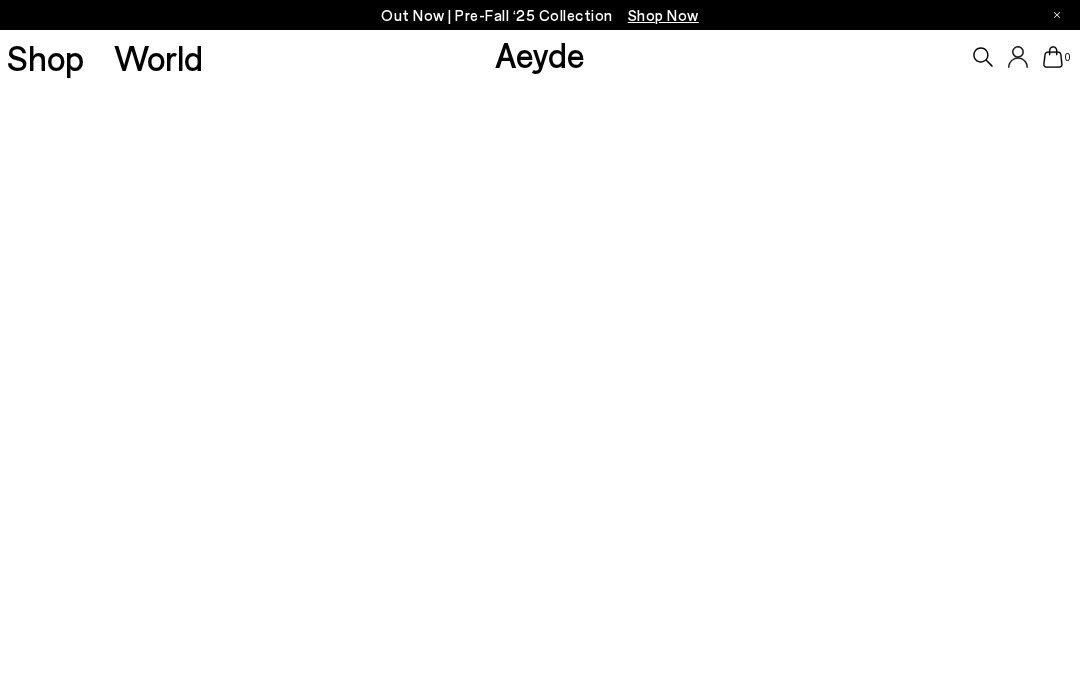scroll, scrollTop: 0, scrollLeft: 0, axis: both 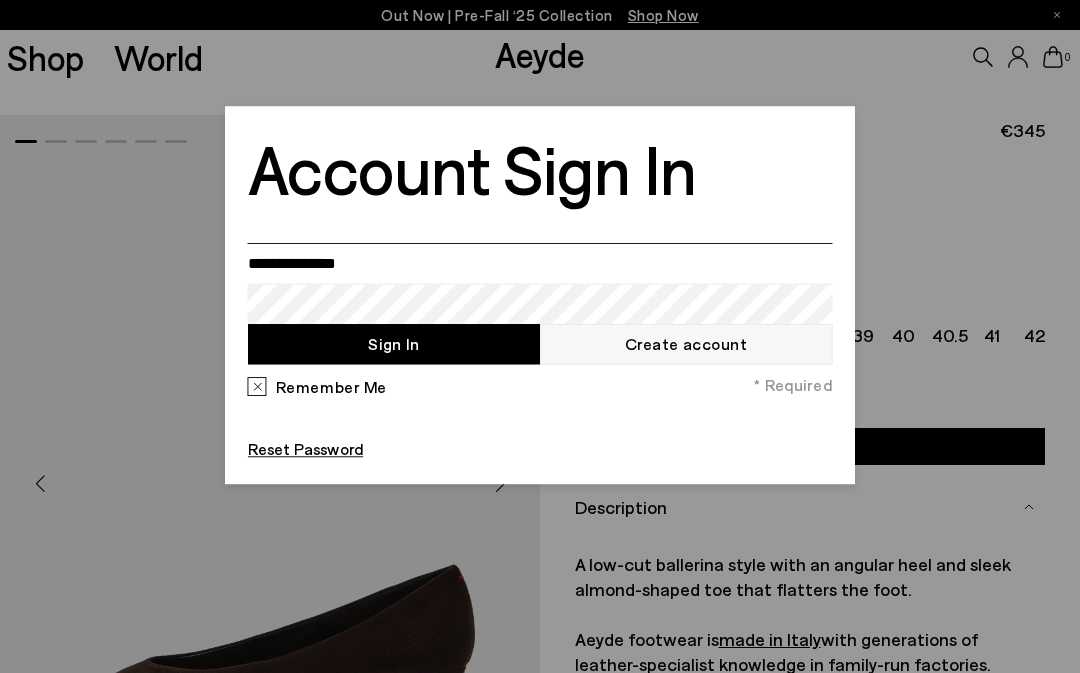 type on "**********" 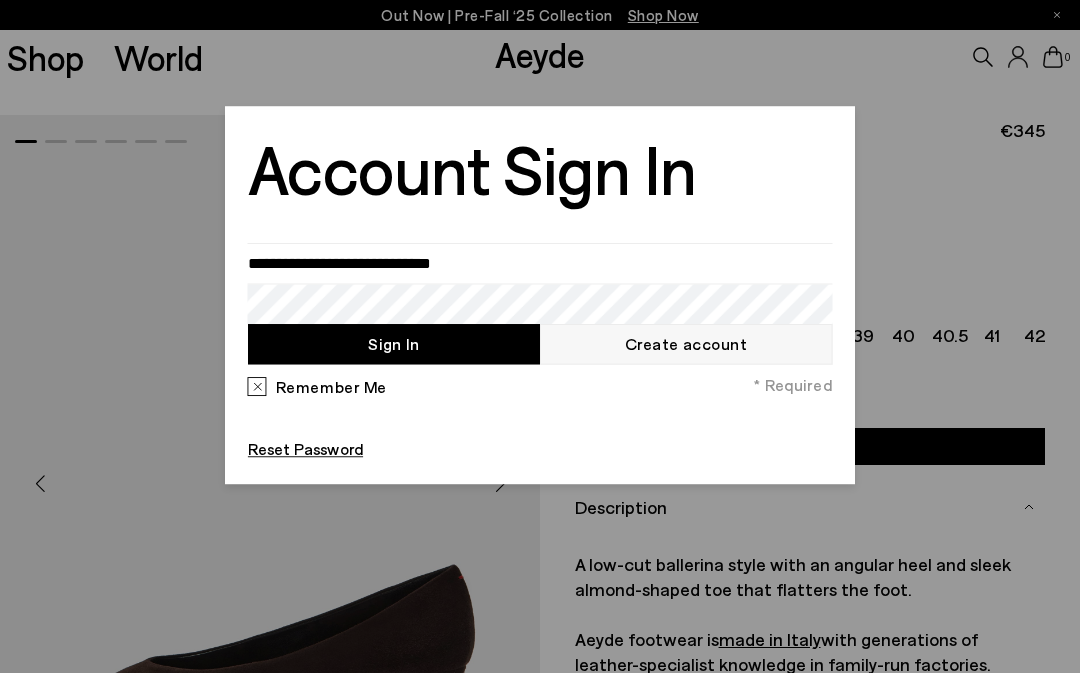 click on "Sign In" at bounding box center (394, 344) 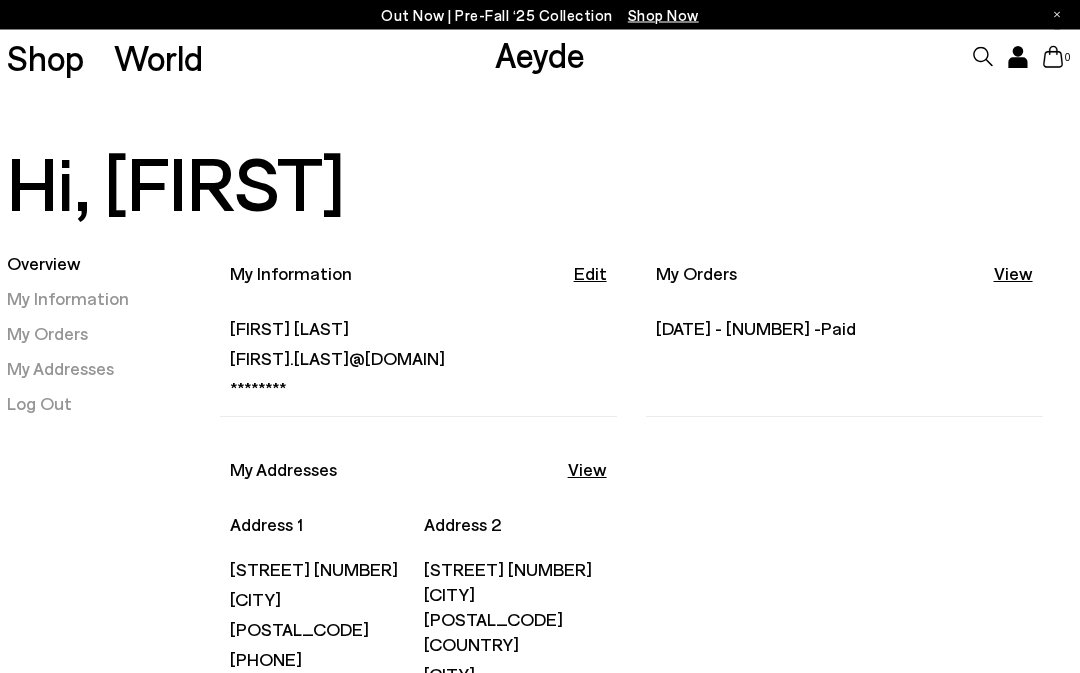 scroll, scrollTop: 0, scrollLeft: 0, axis: both 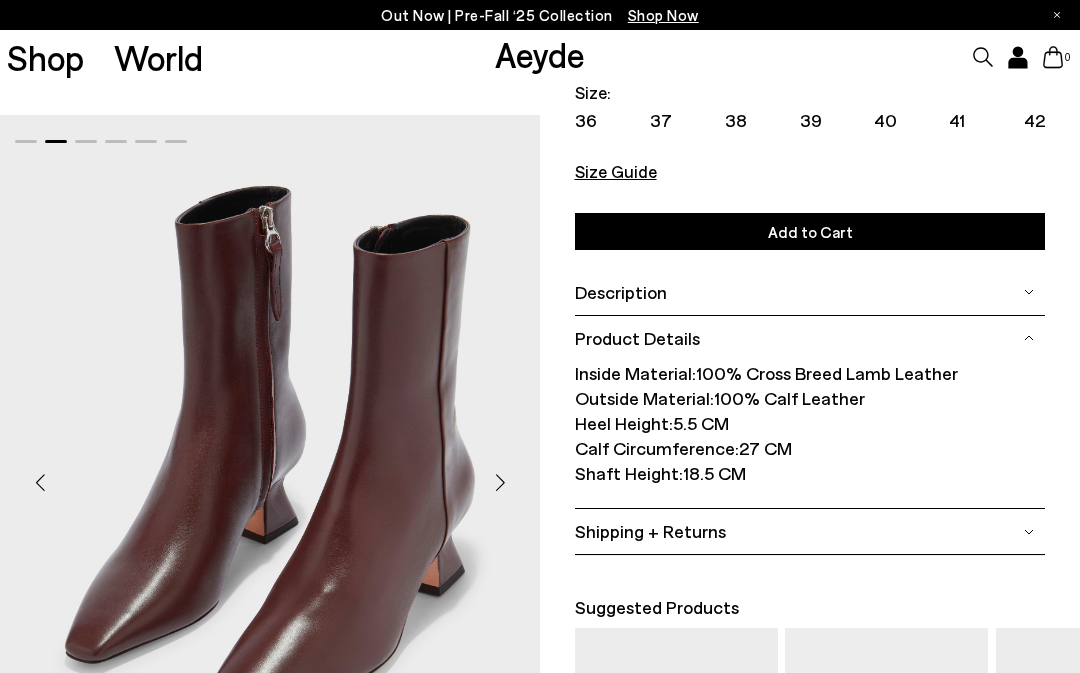 click on "38" at bounding box center (736, 120) 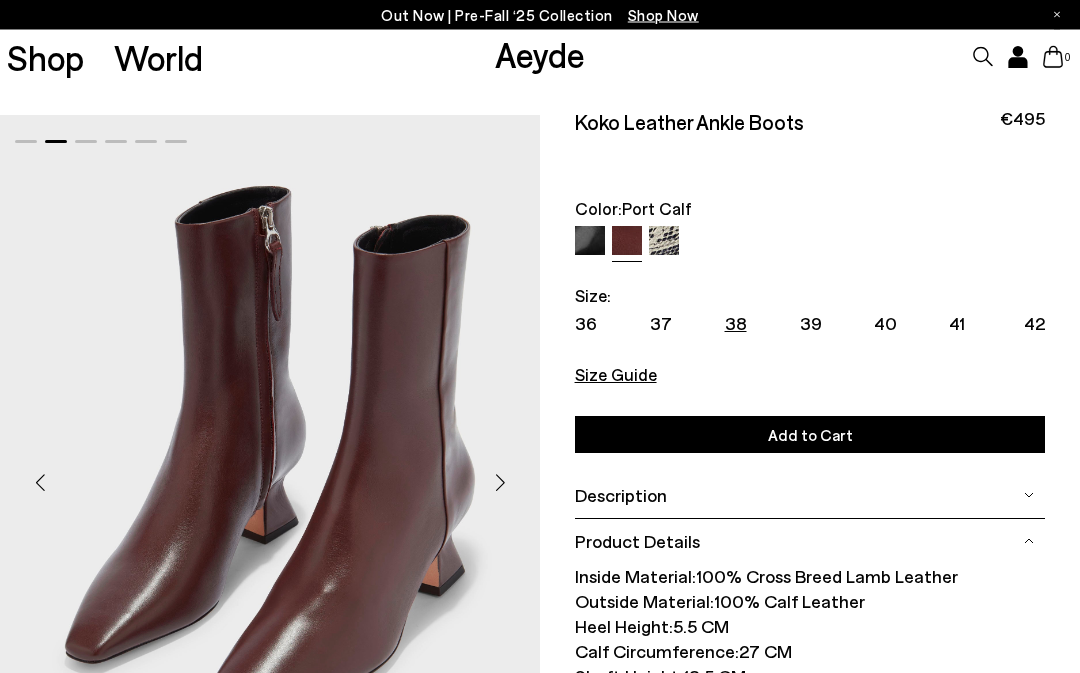 scroll, scrollTop: 0, scrollLeft: 0, axis: both 